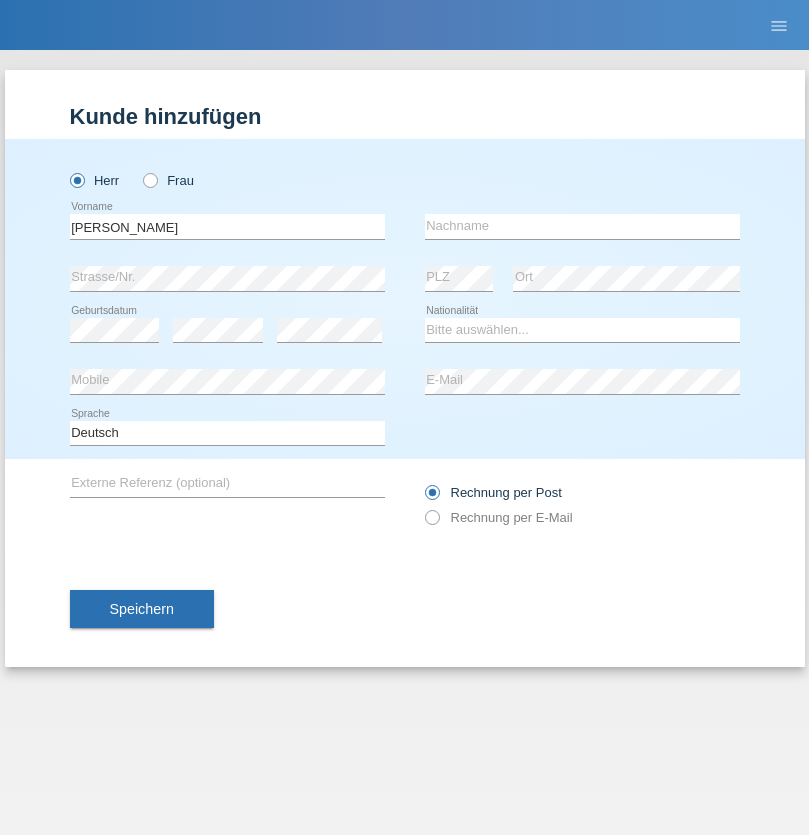 scroll, scrollTop: 0, scrollLeft: 0, axis: both 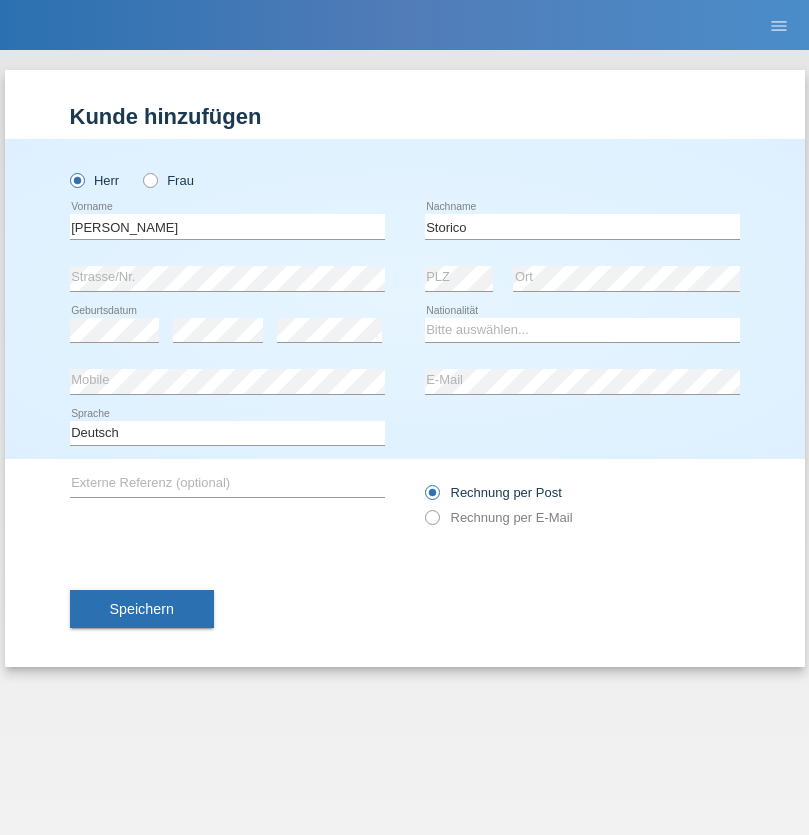 type on "Storico" 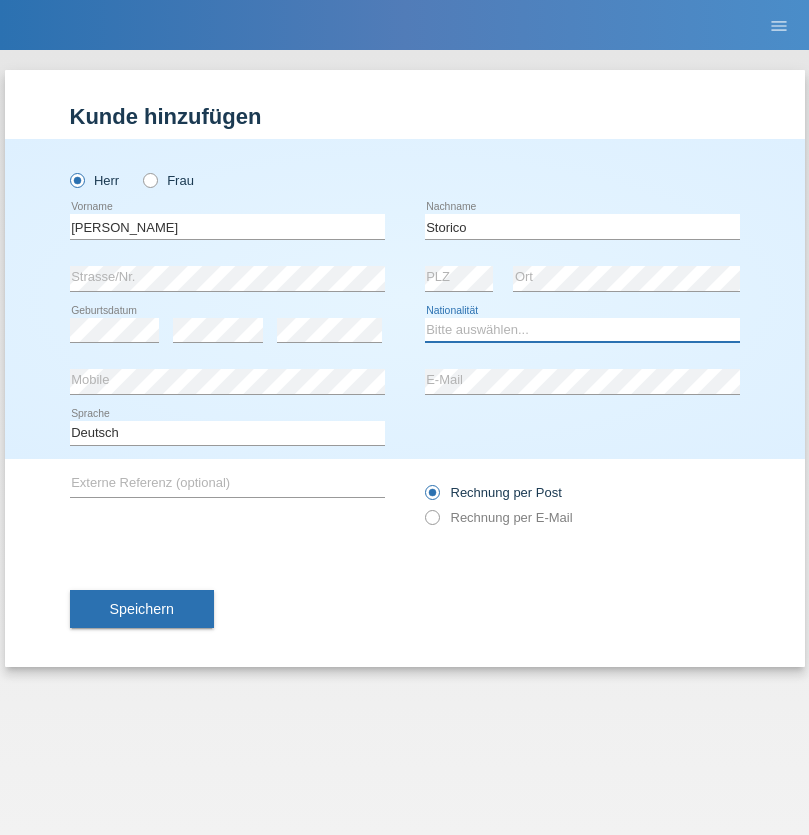select on "IT" 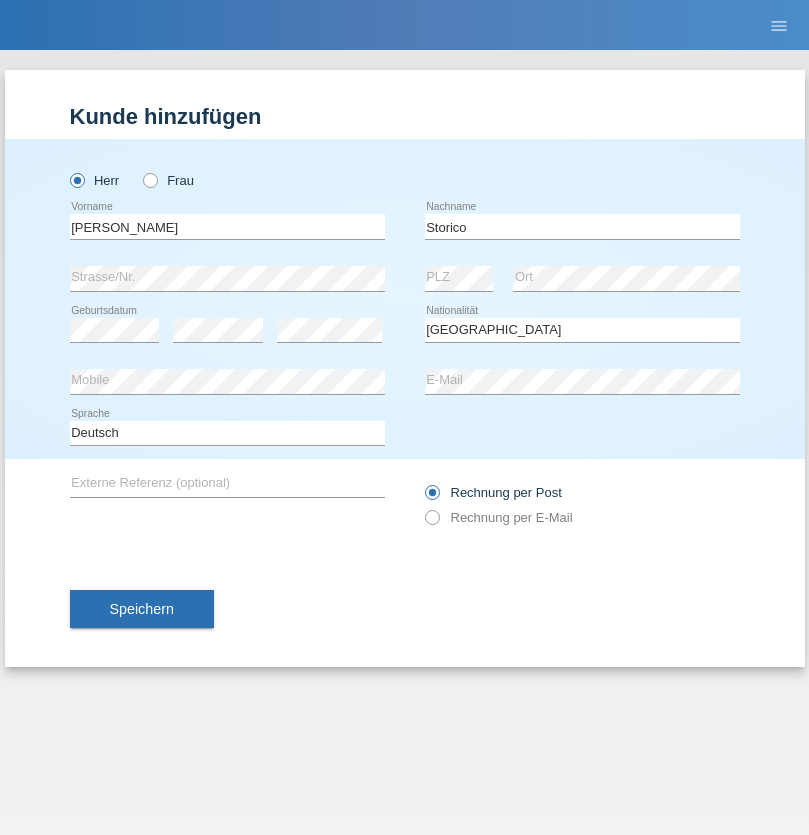 select on "C" 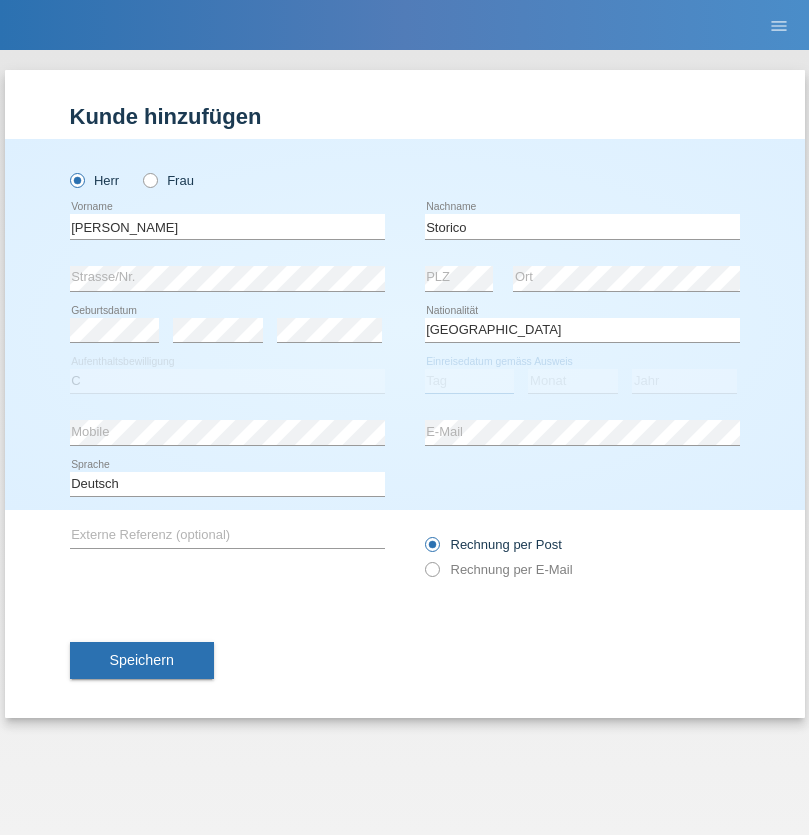 select on "19" 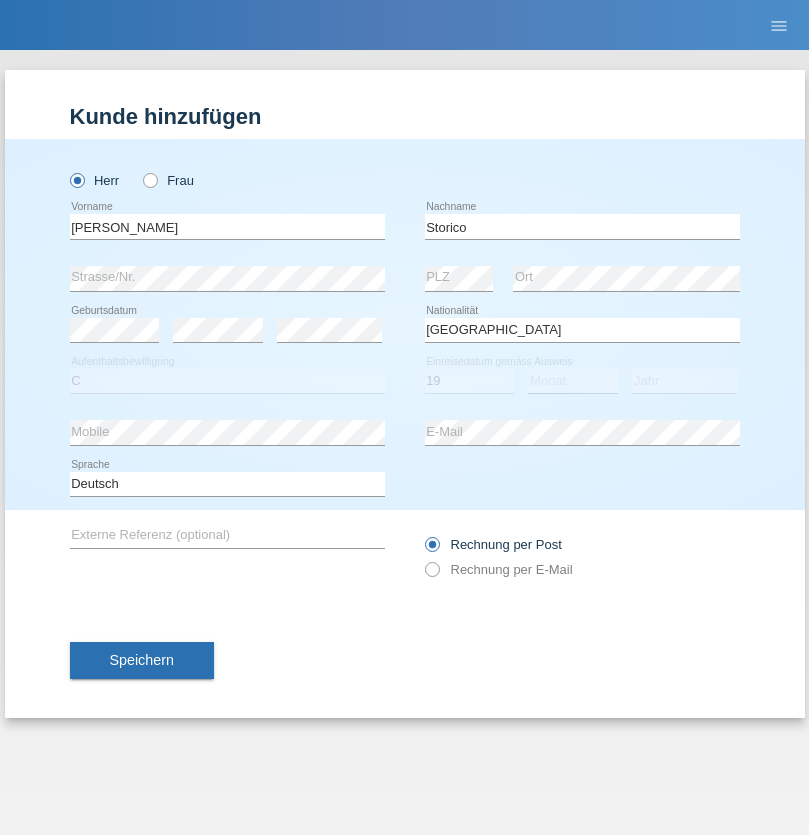 select on "07" 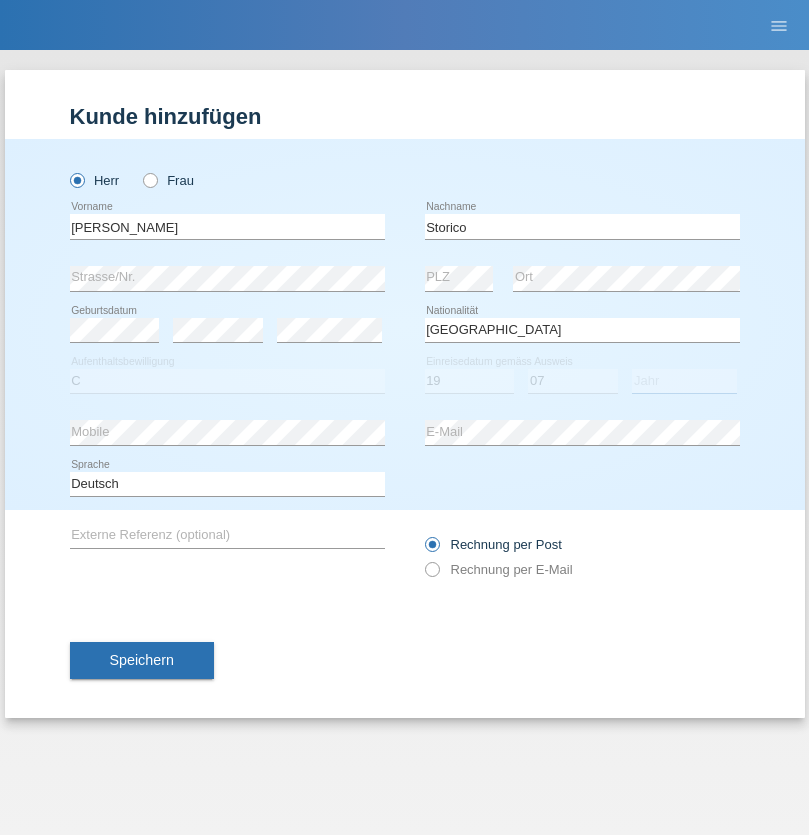 select on "2021" 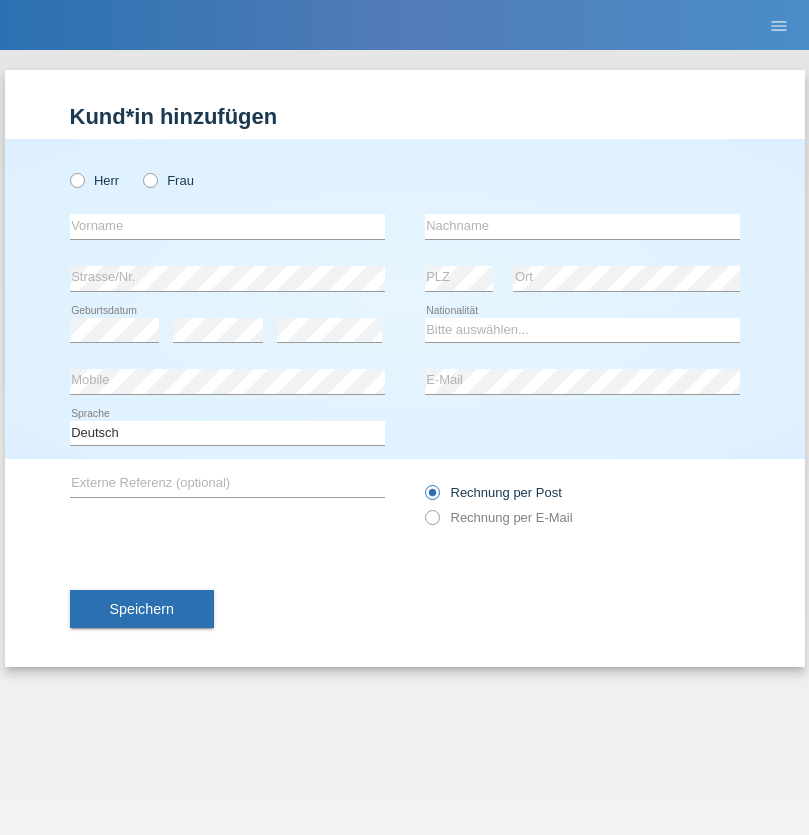 scroll, scrollTop: 0, scrollLeft: 0, axis: both 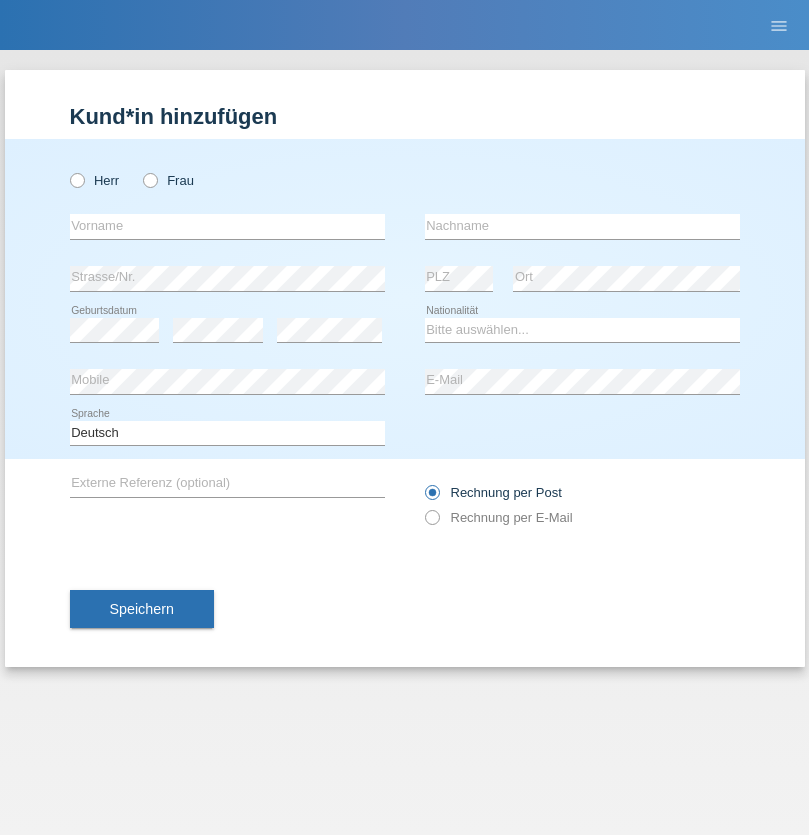 radio on "true" 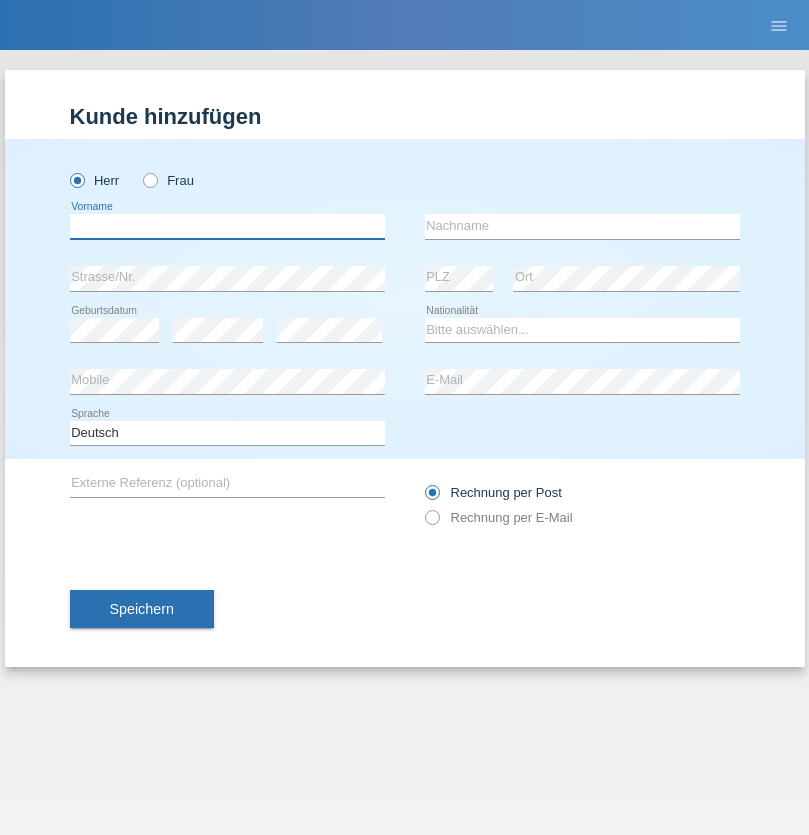 click at bounding box center (227, 226) 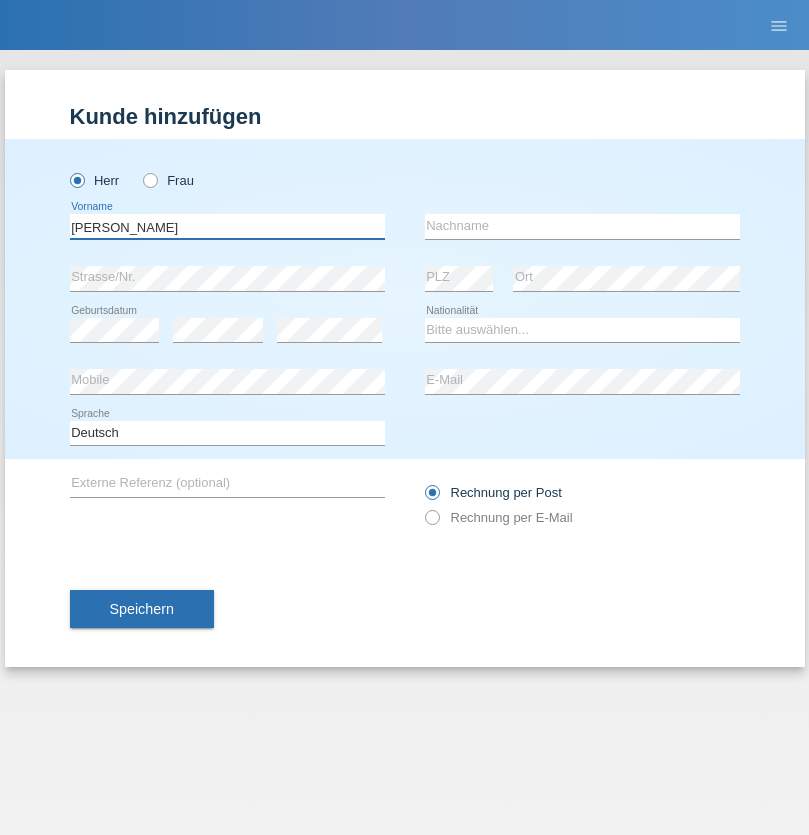 type on "Paolo" 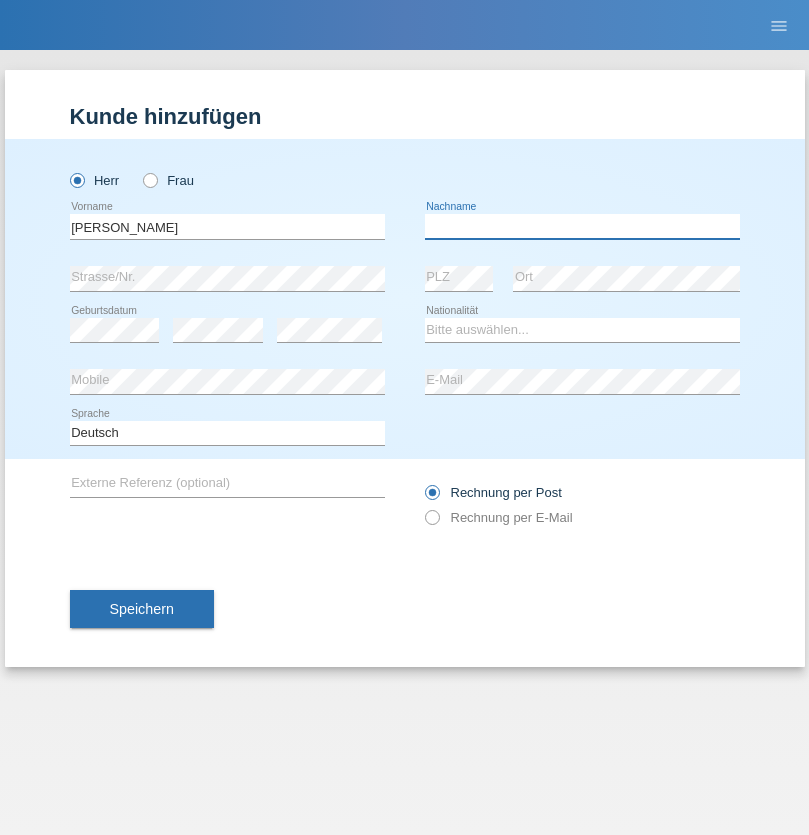 click at bounding box center (582, 226) 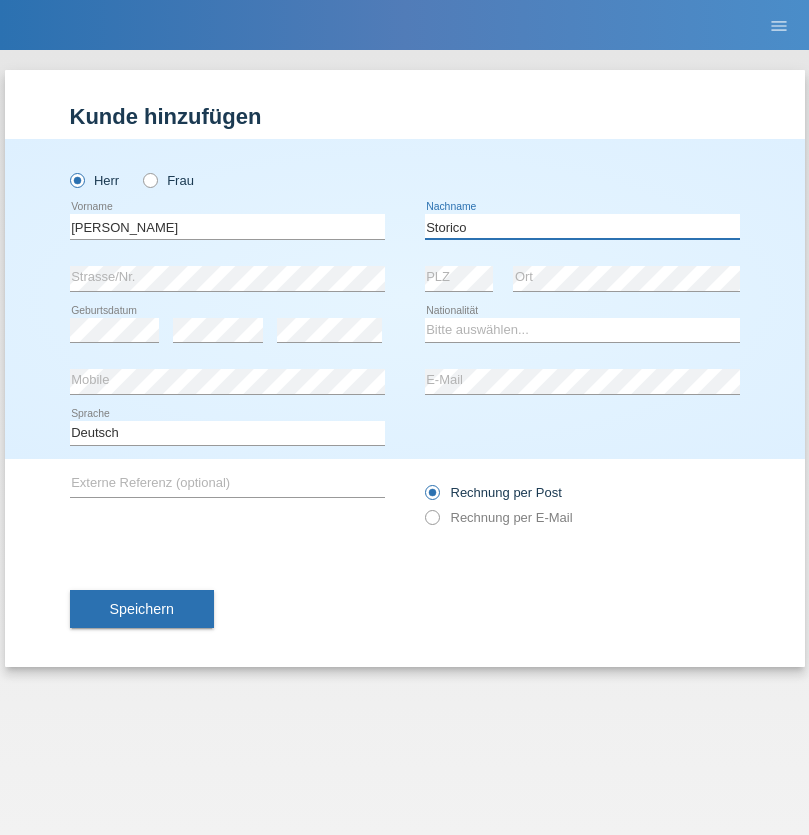 type on "Storico" 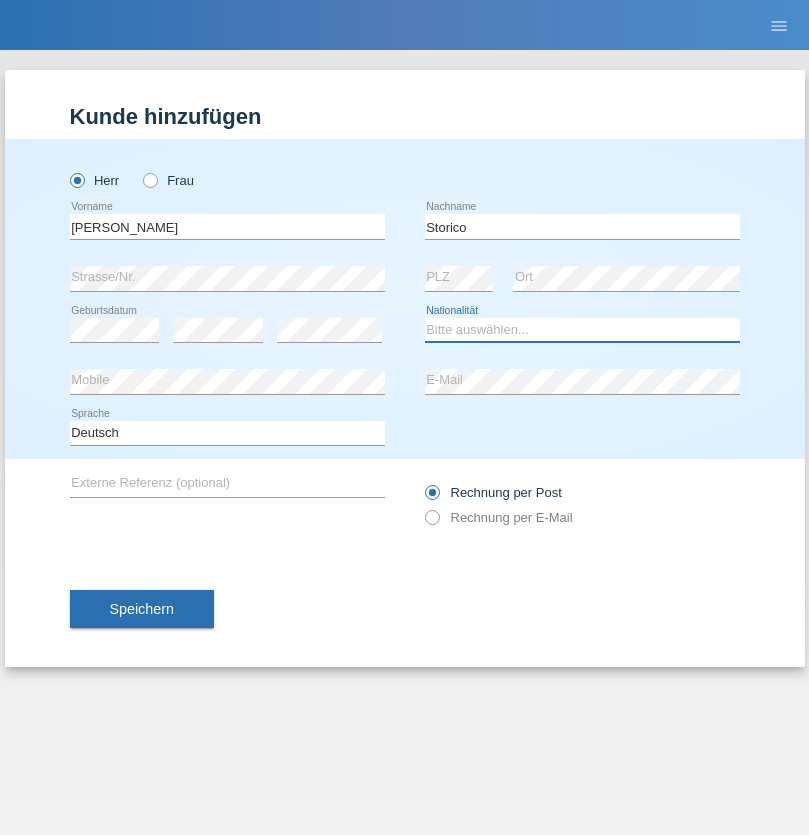 select on "IT" 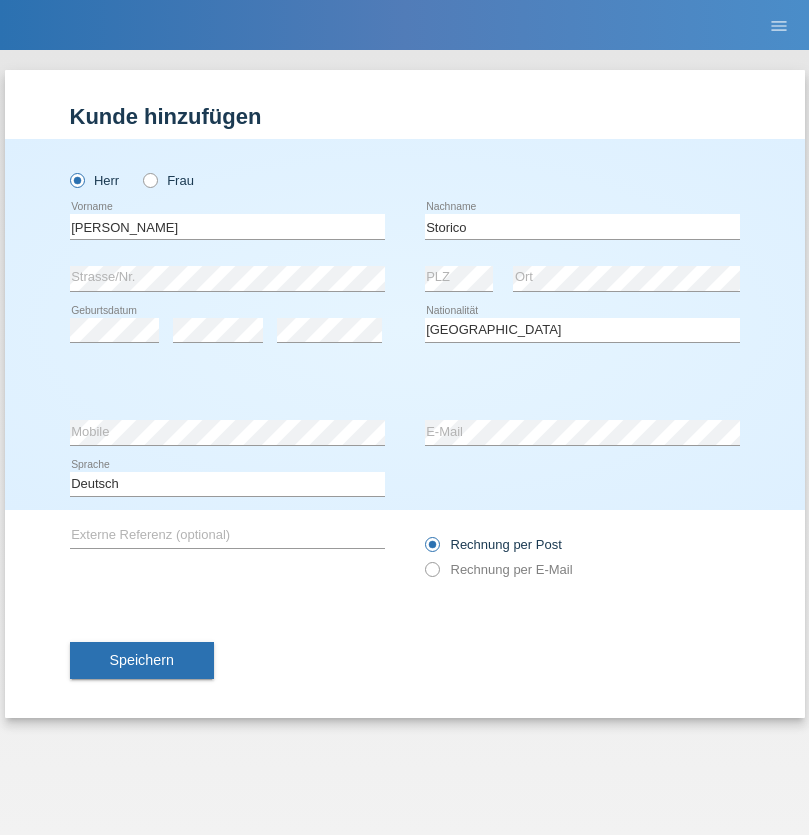 select on "C" 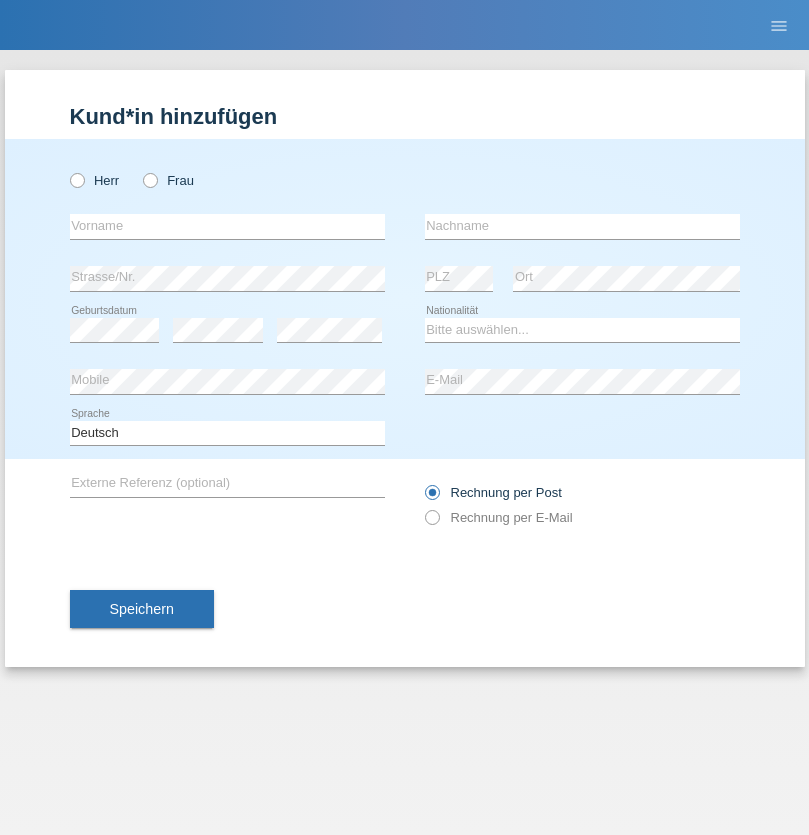 scroll, scrollTop: 0, scrollLeft: 0, axis: both 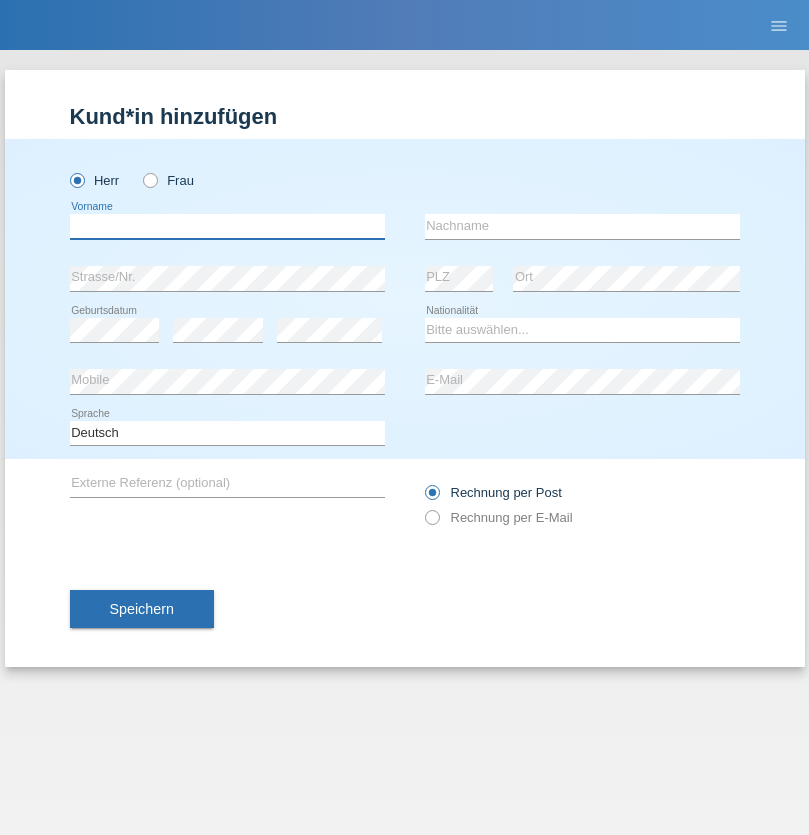 click at bounding box center [227, 226] 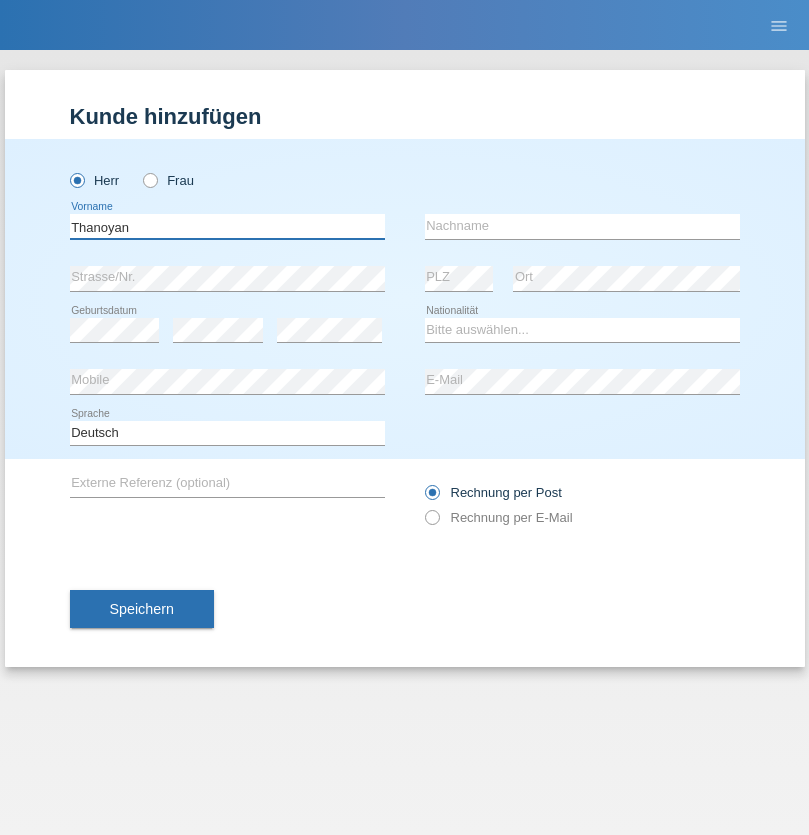 type on "Thanoyan" 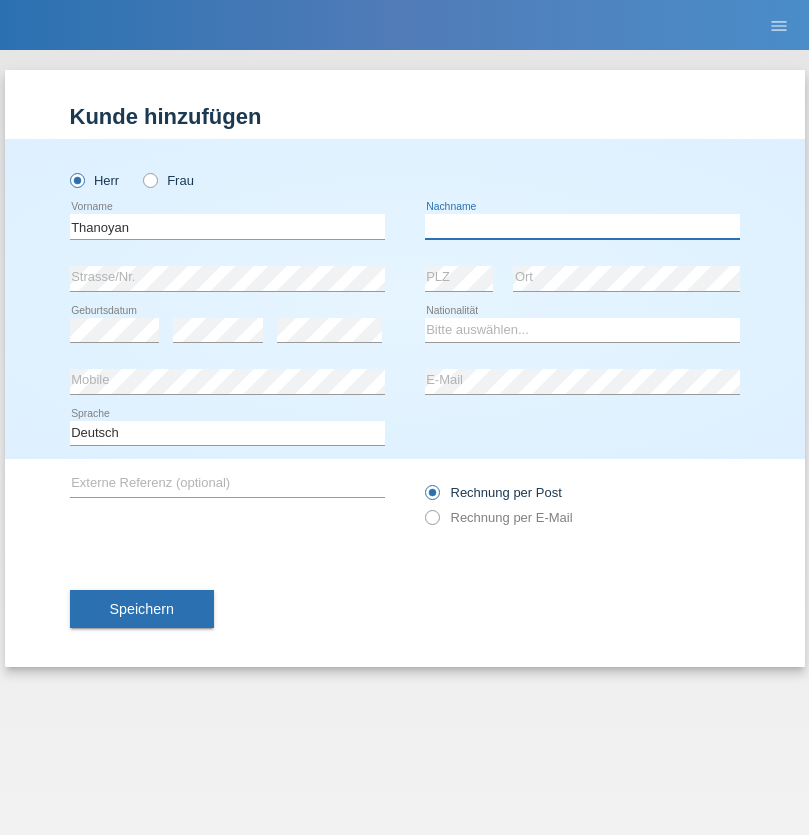 click at bounding box center (582, 226) 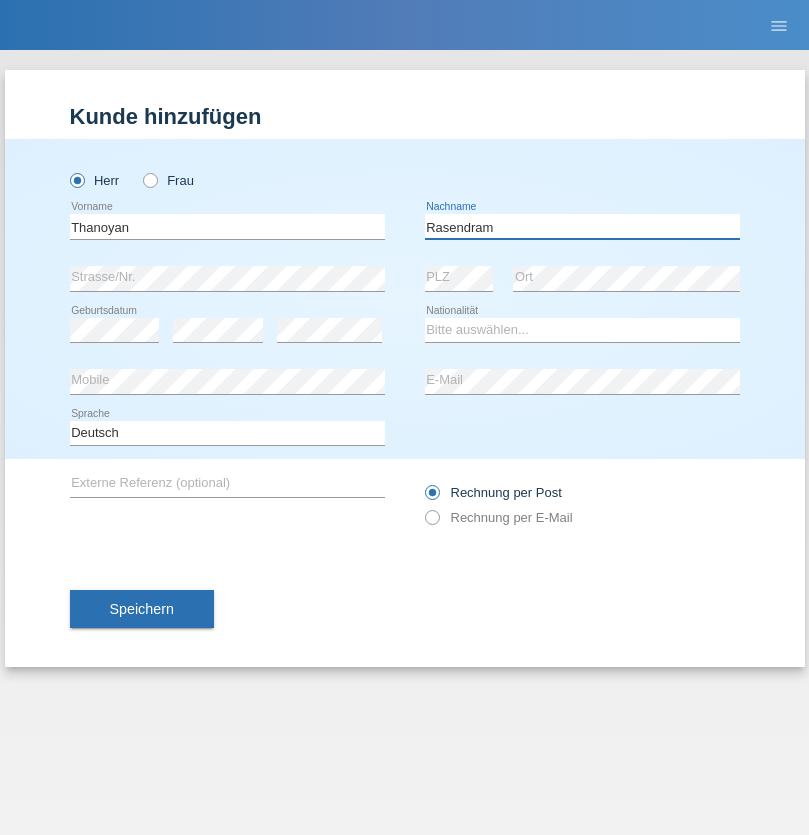 type on "Rasendram" 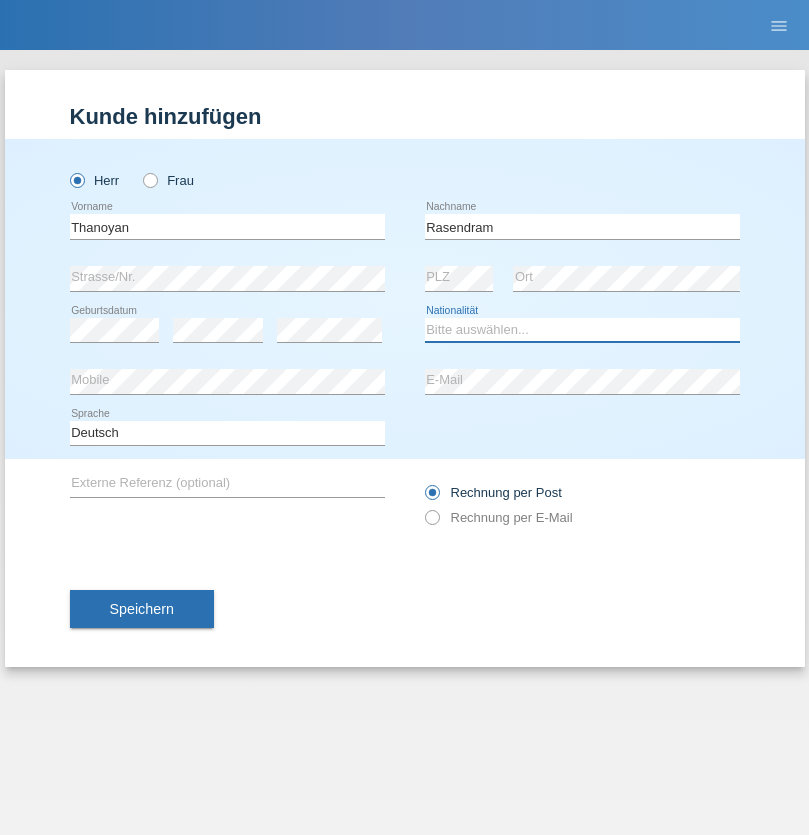 select on "LK" 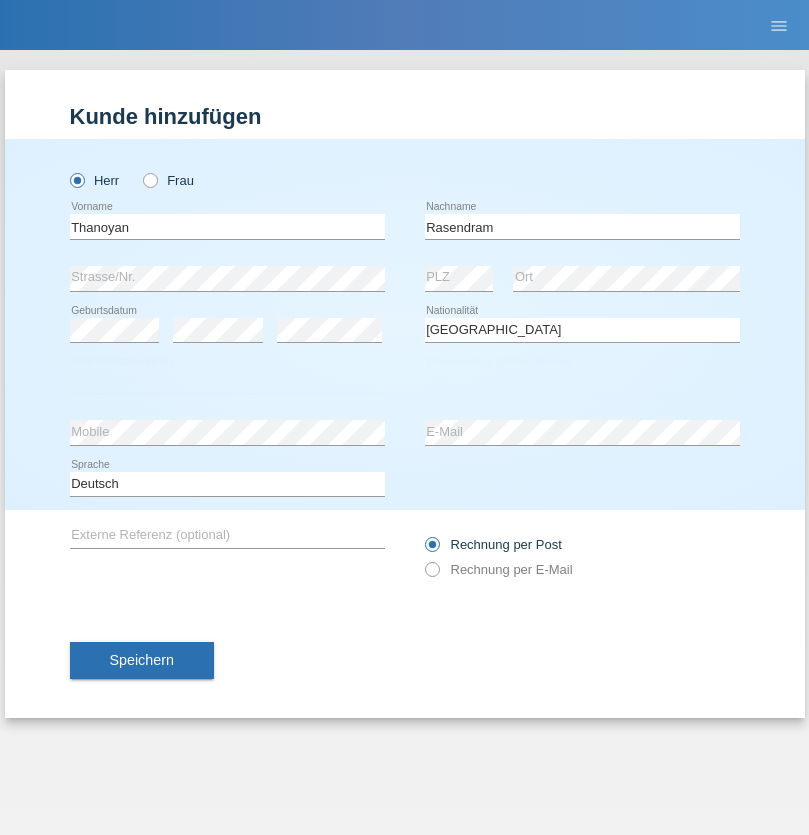 select on "C" 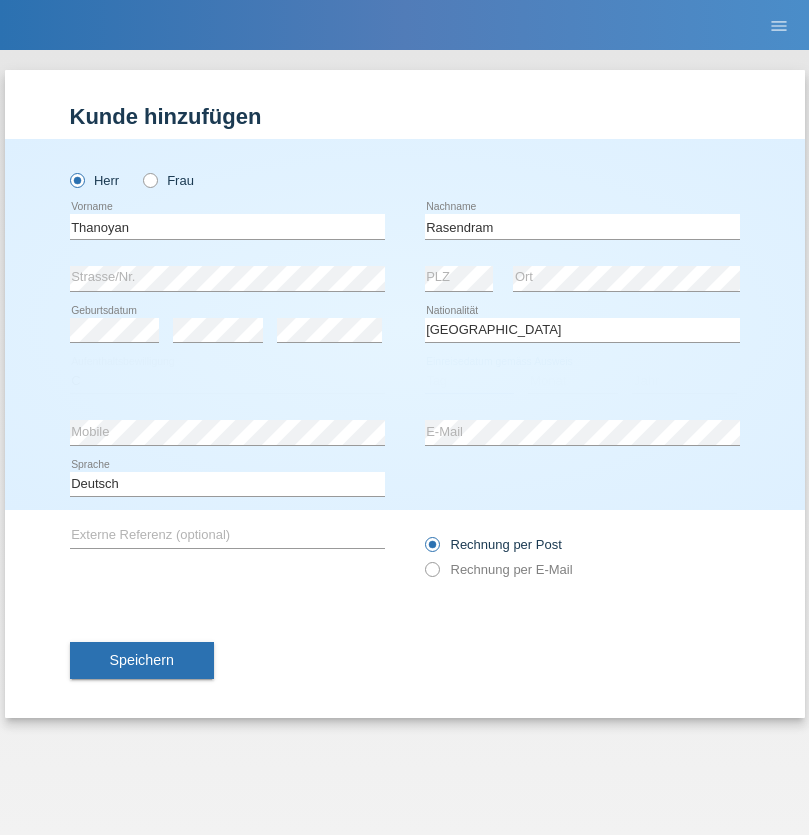 select on "23" 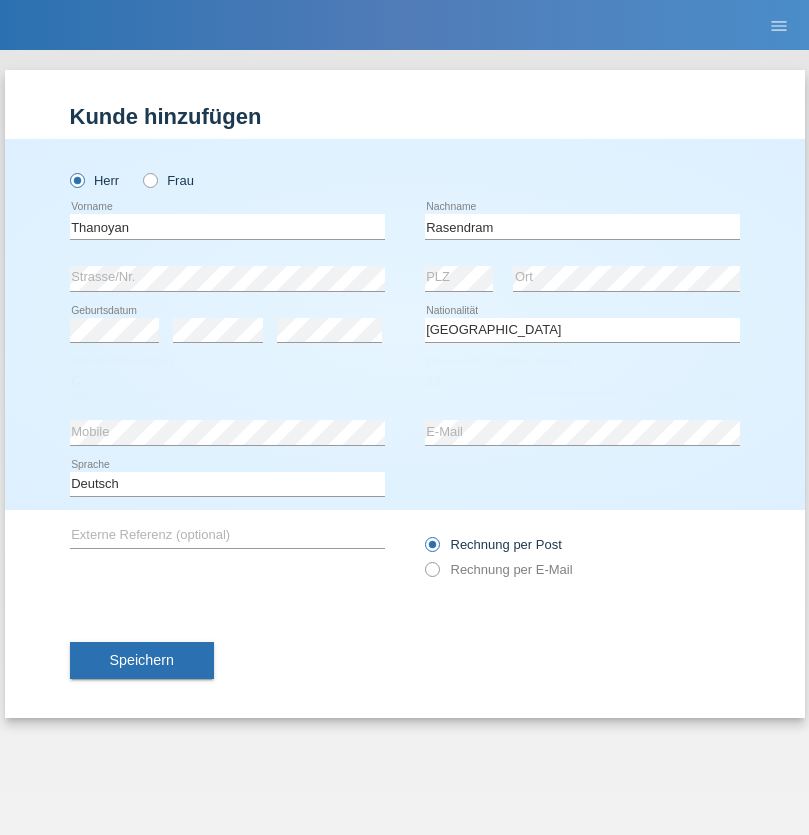 select on "02" 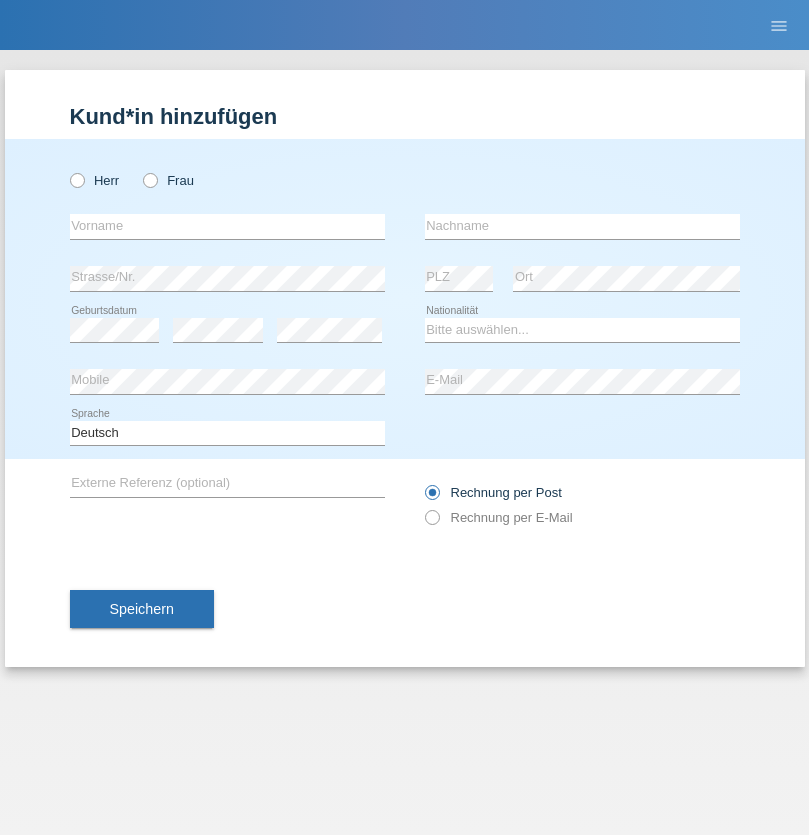 scroll, scrollTop: 0, scrollLeft: 0, axis: both 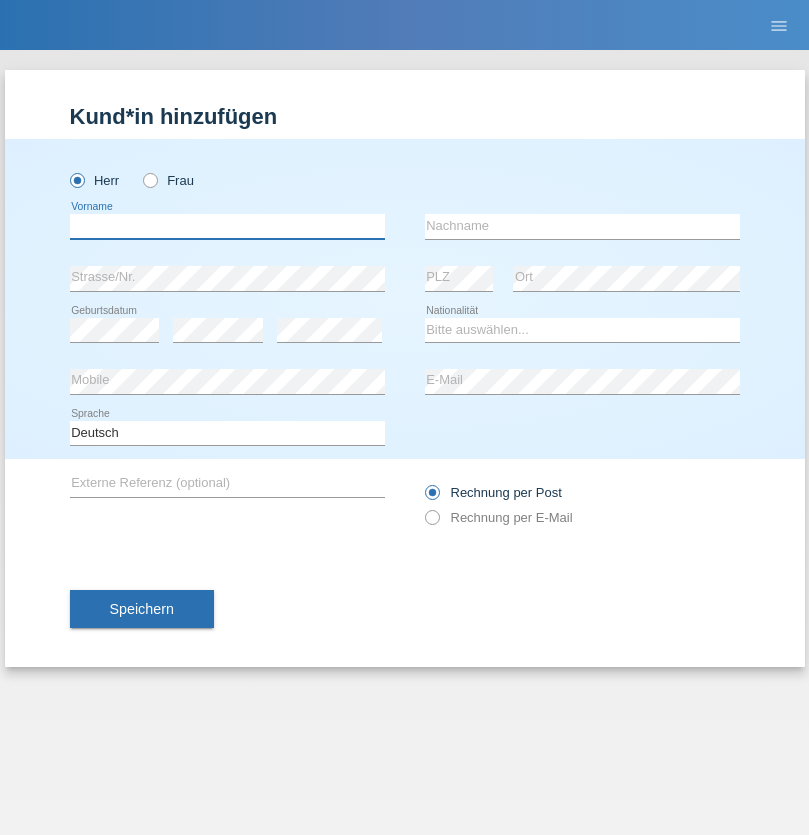 click at bounding box center (227, 226) 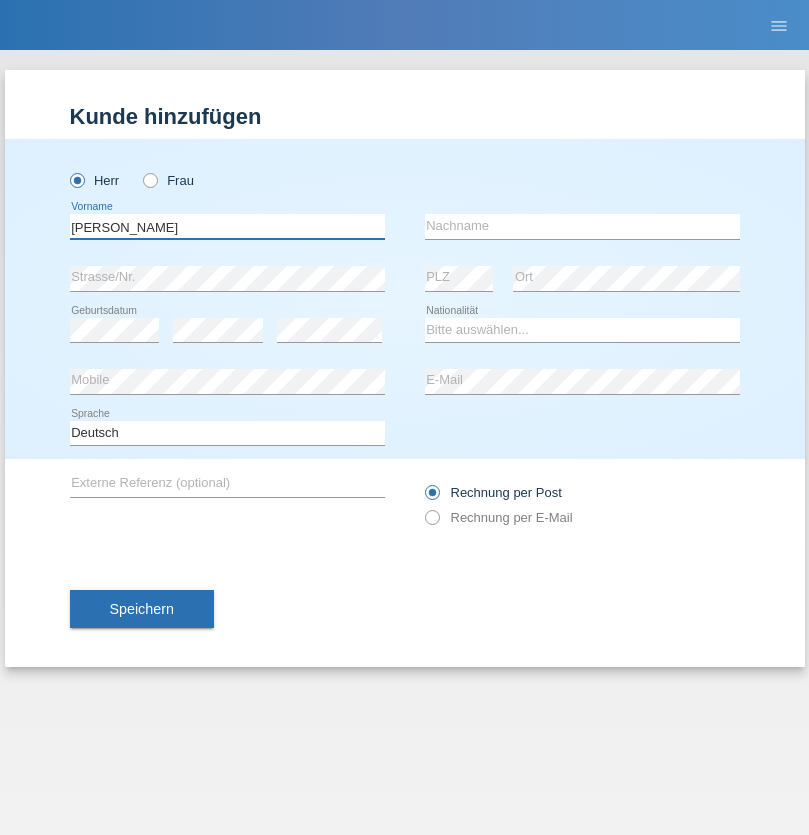 type on "[PERSON_NAME]" 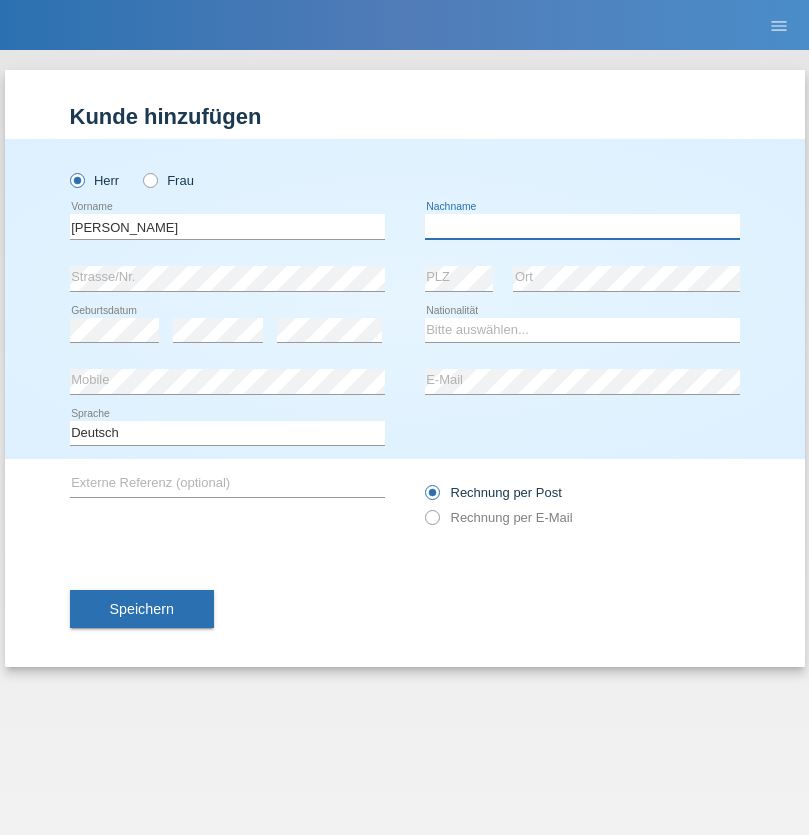 click at bounding box center (582, 226) 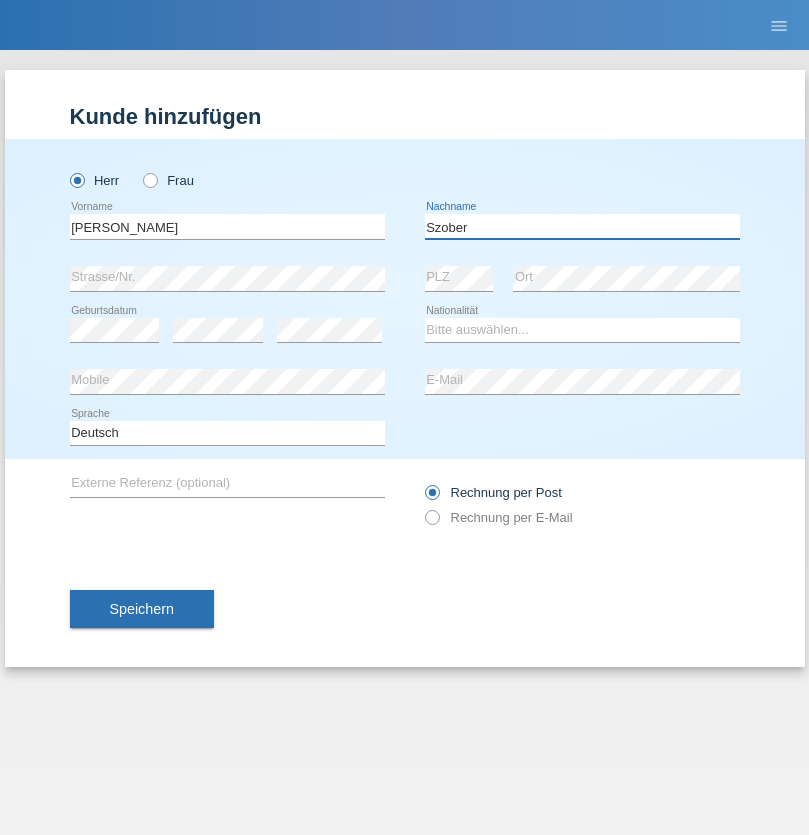 type on "Szober" 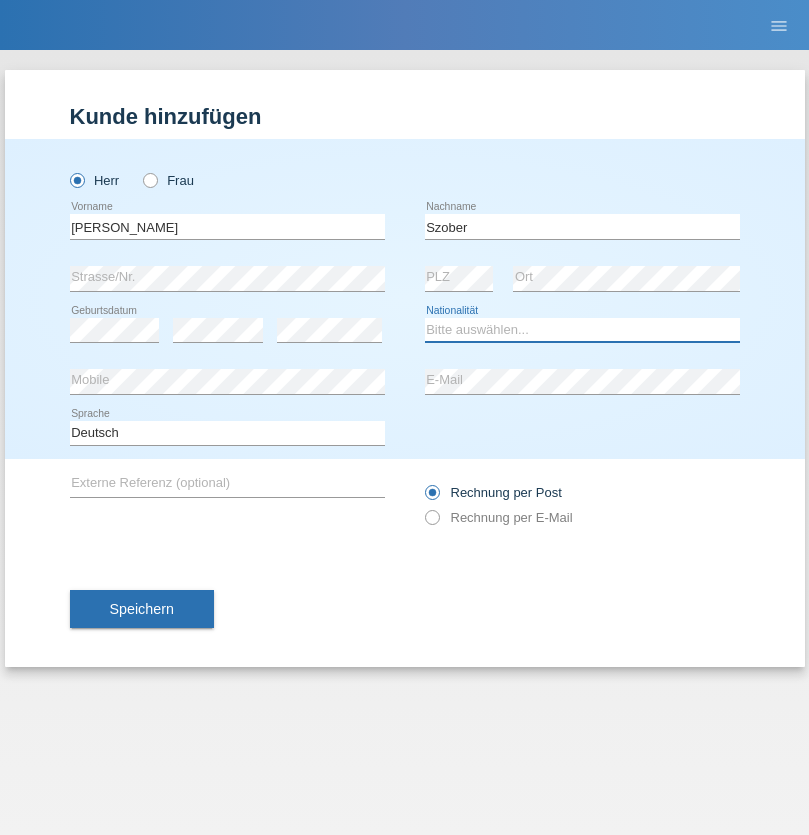 select on "PL" 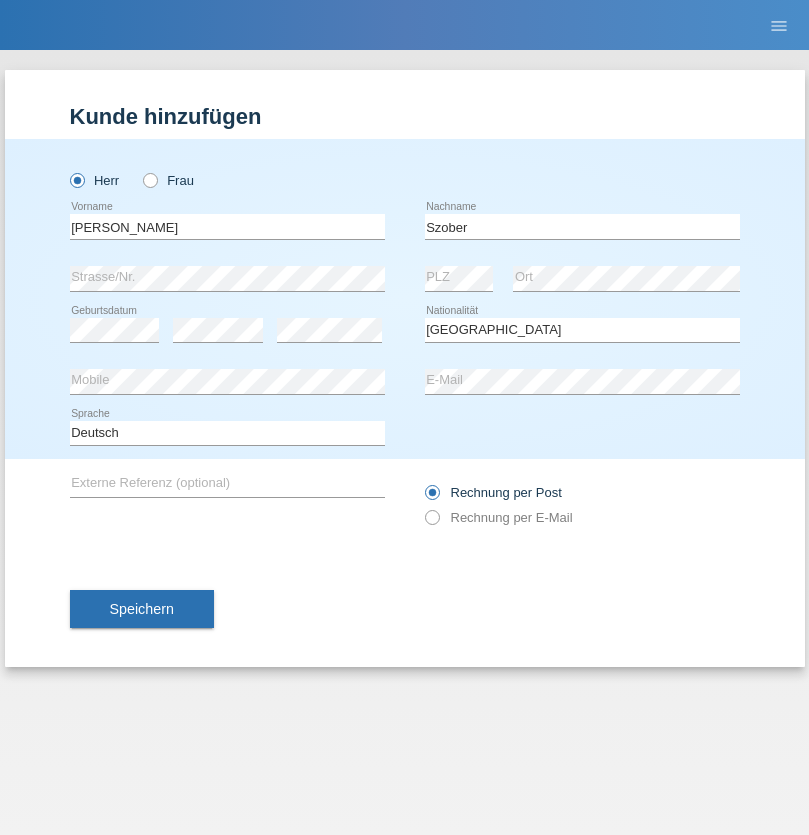 select on "C" 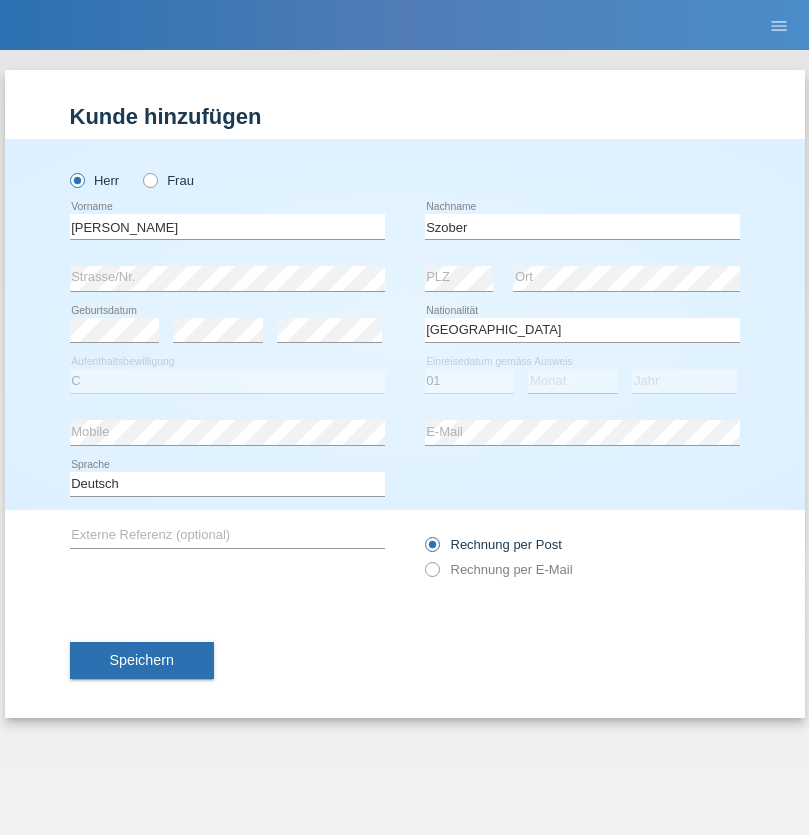 select on "05" 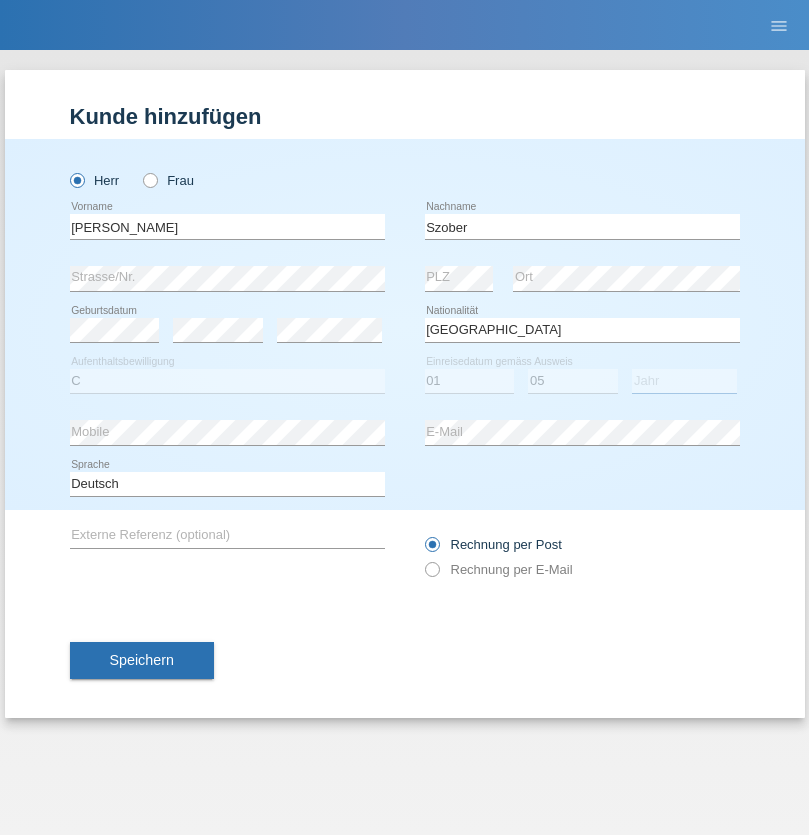 select on "2021" 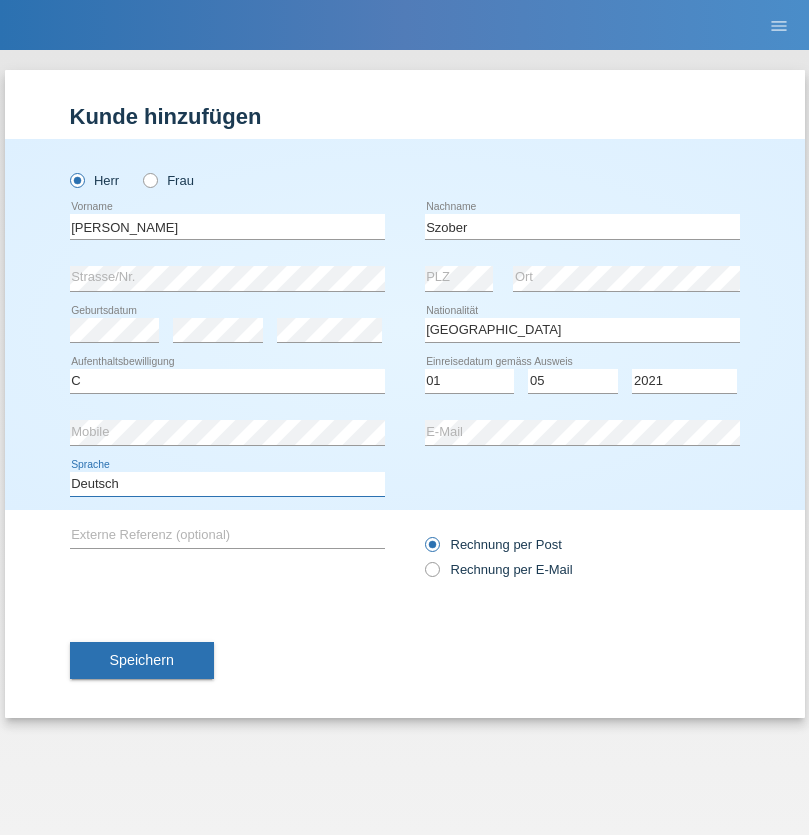 select on "en" 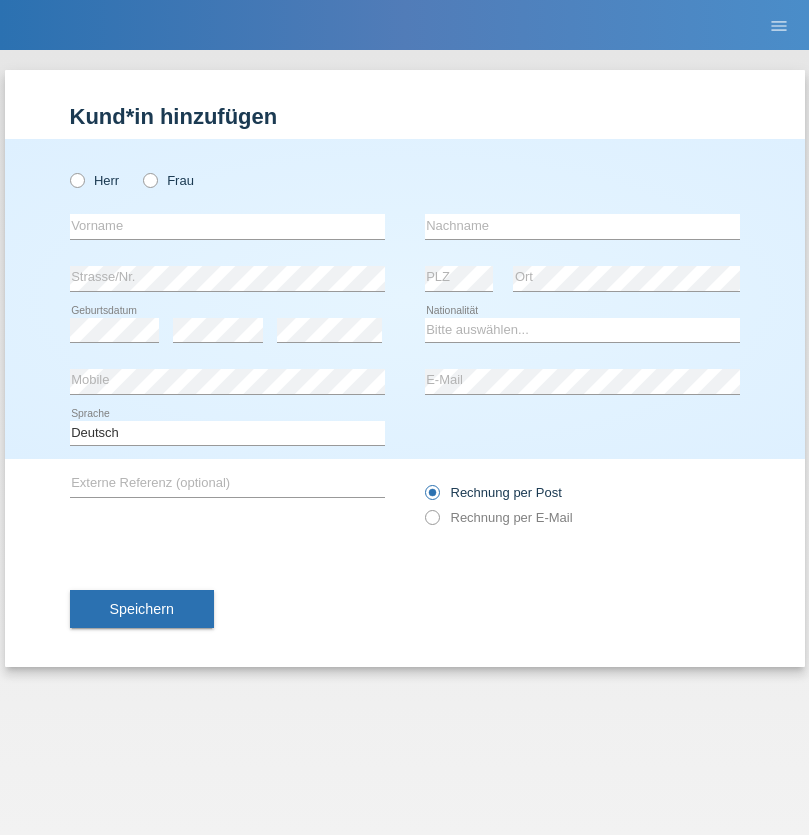 scroll, scrollTop: 0, scrollLeft: 0, axis: both 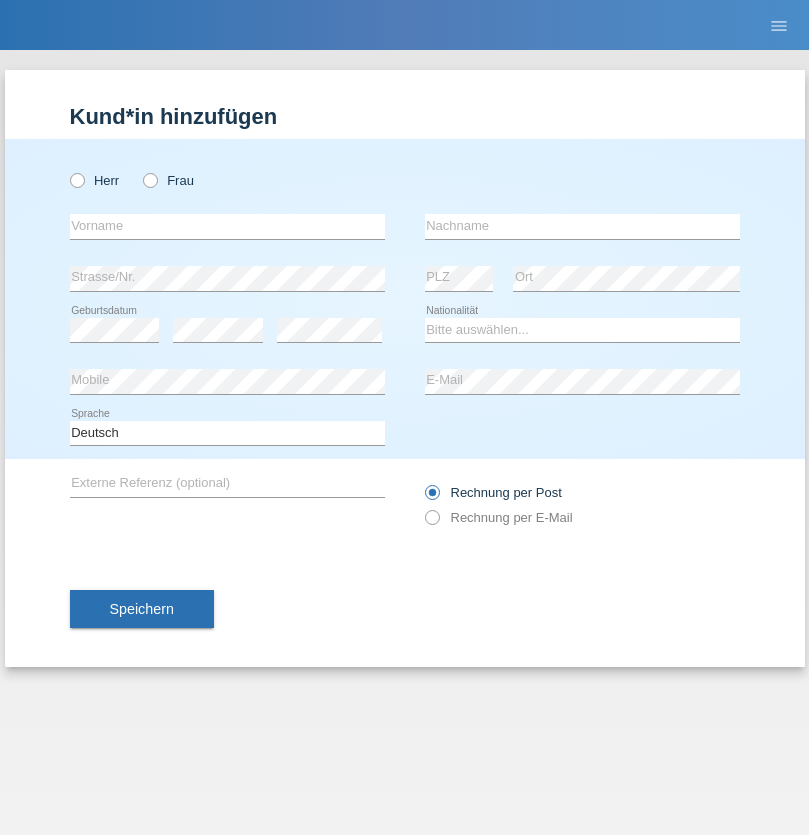 radio on "true" 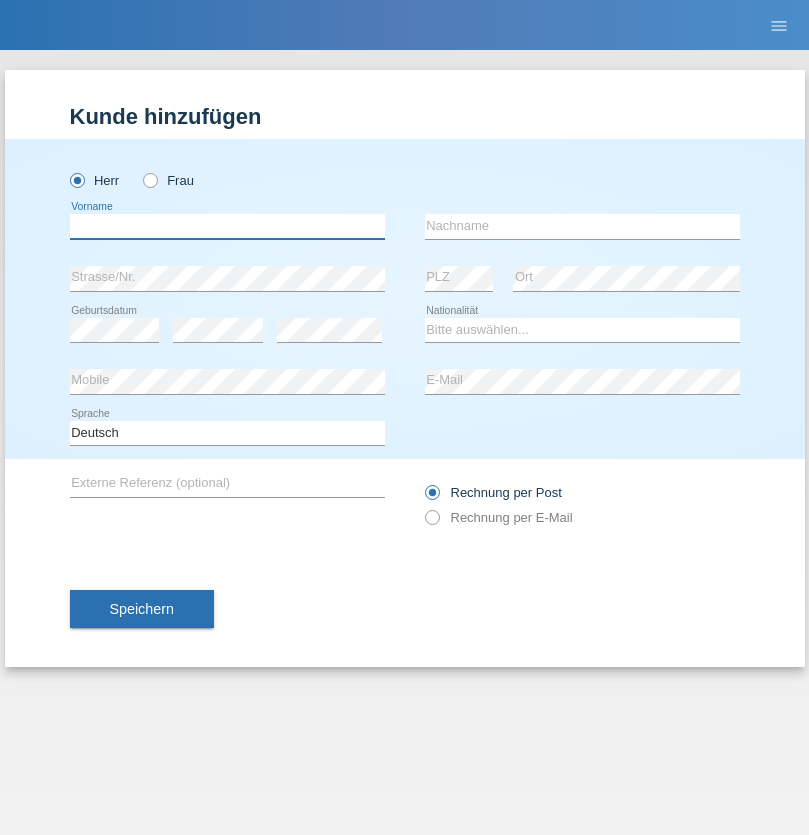 click at bounding box center [227, 226] 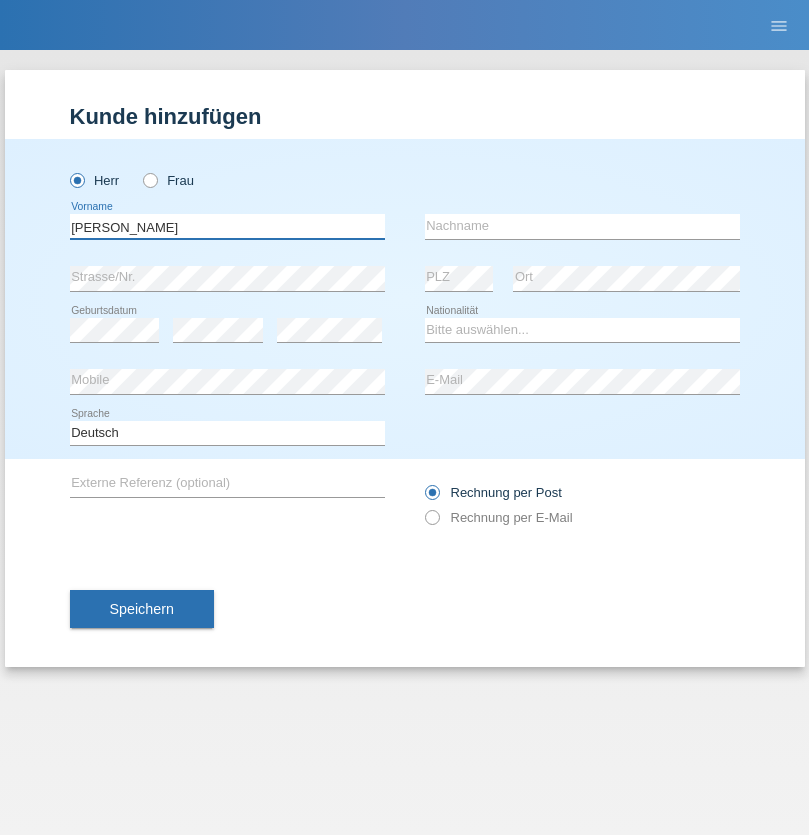 type on "[PERSON_NAME]" 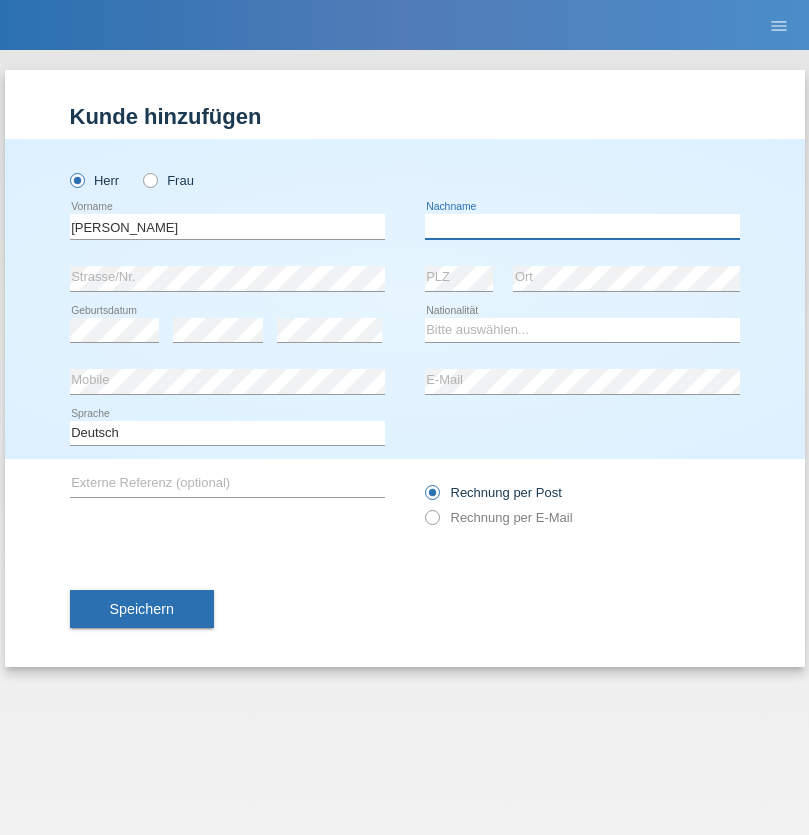click at bounding box center [582, 226] 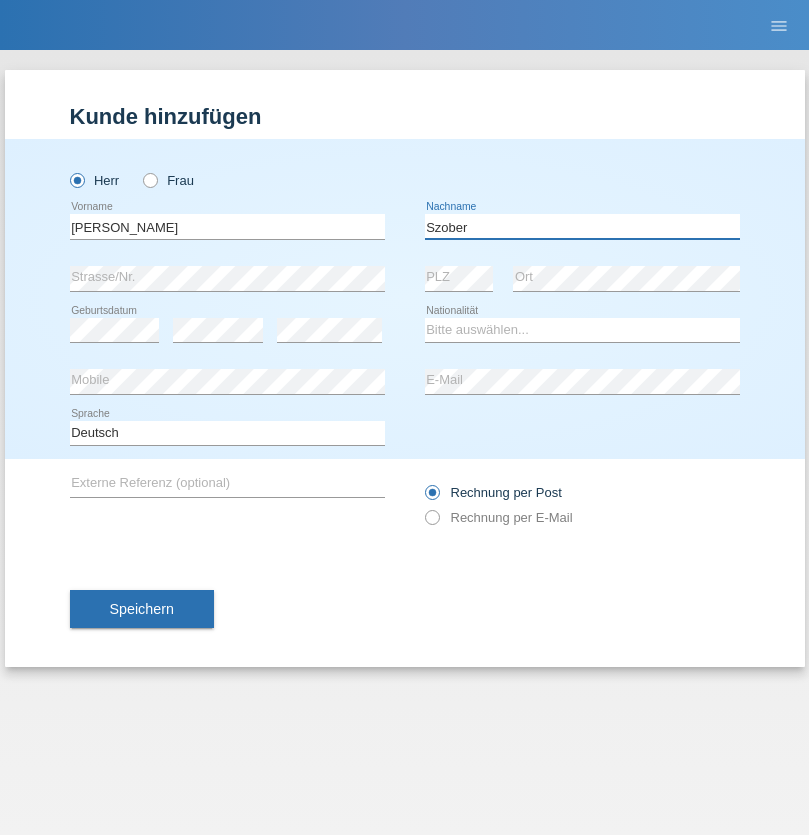 type on "Szober" 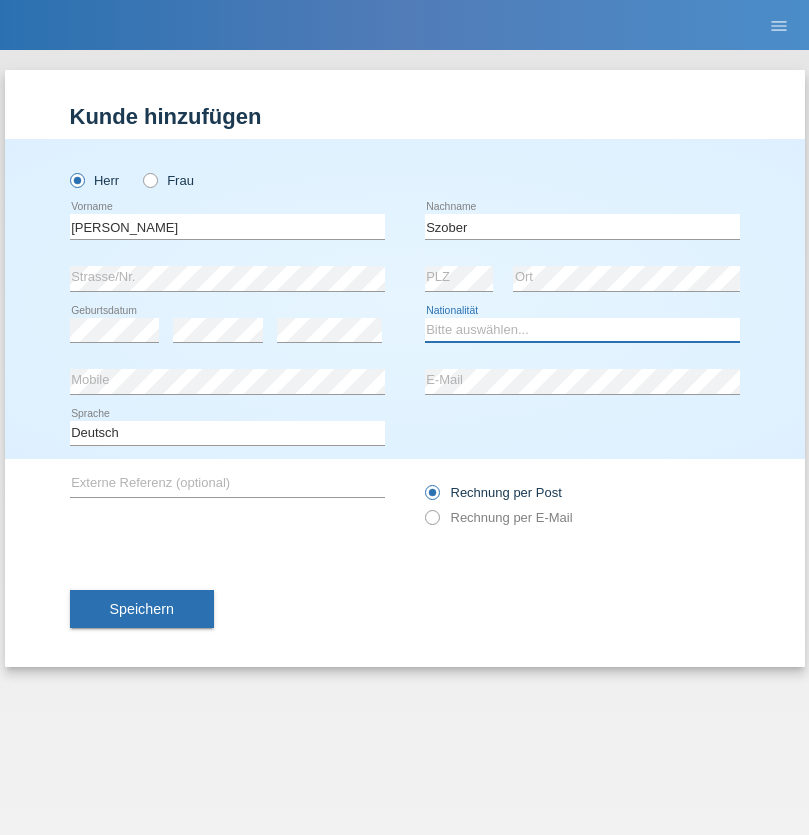select on "PL" 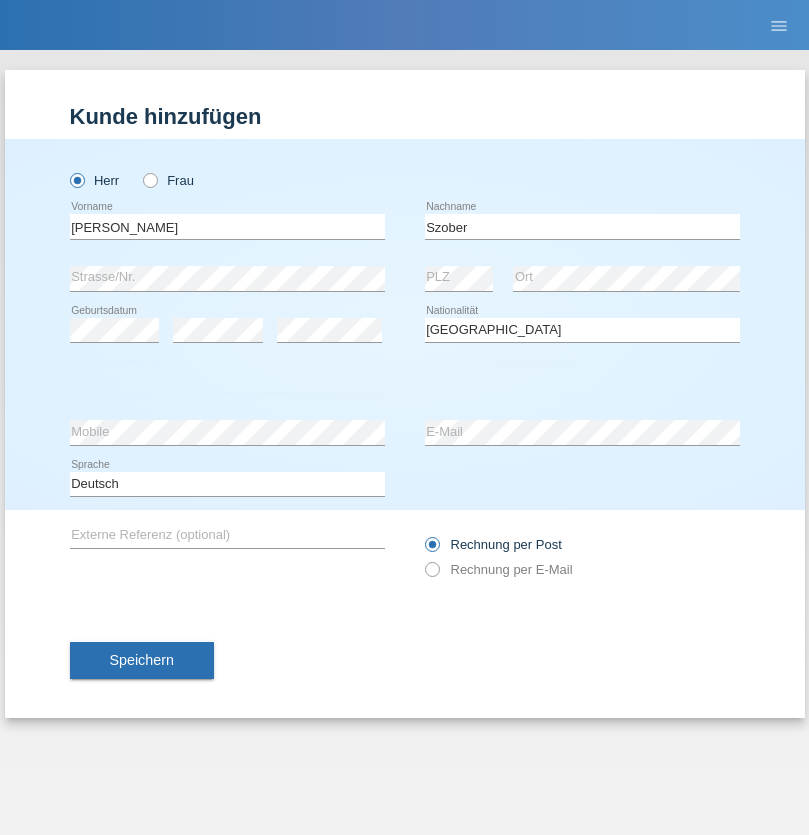 select on "C" 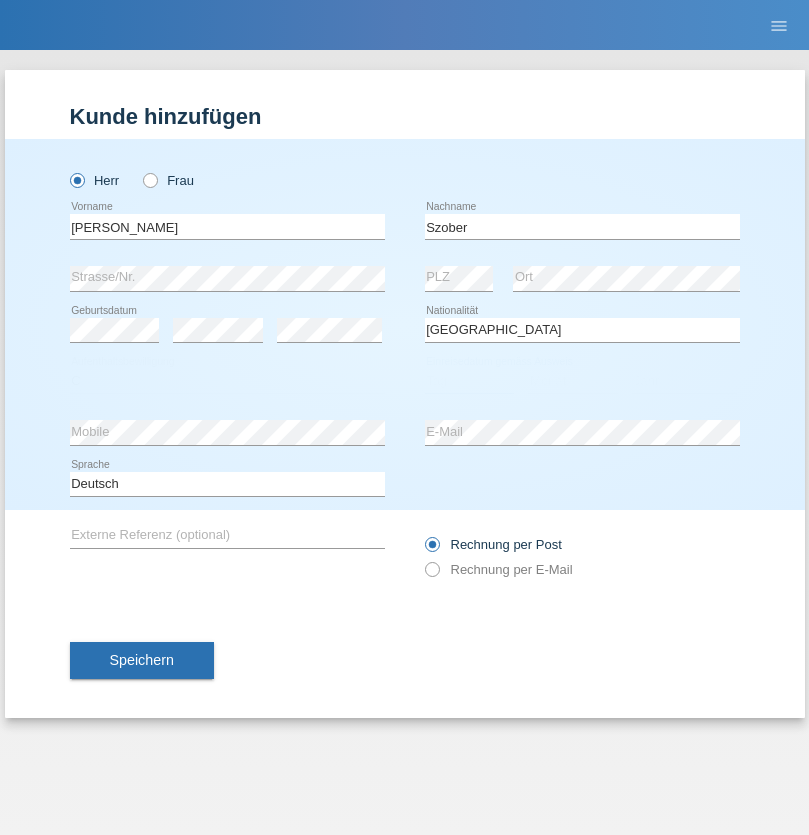 select on "01" 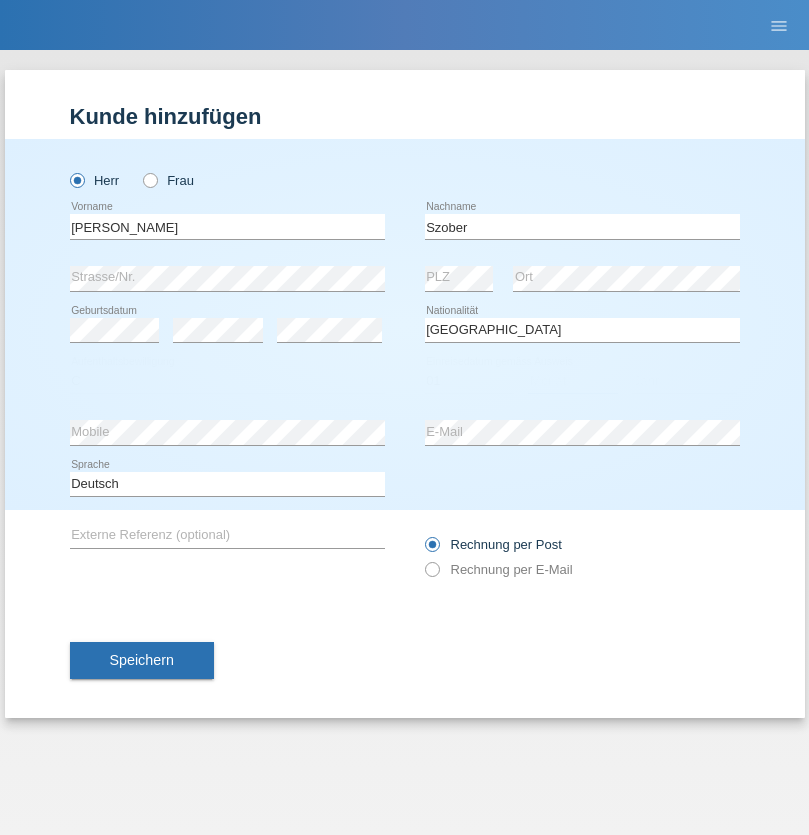 select on "05" 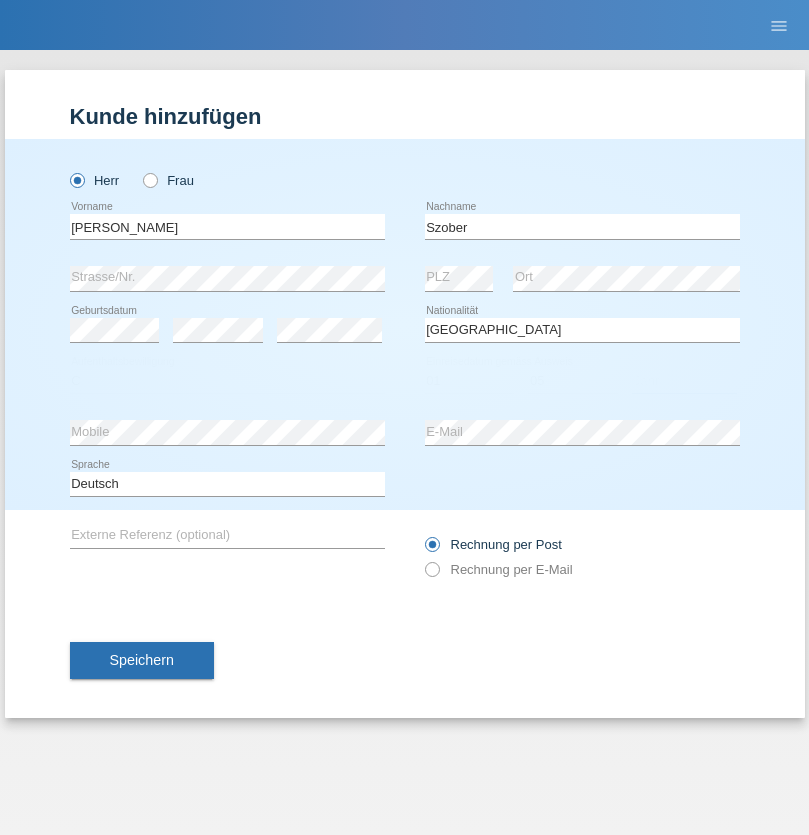 select on "2021" 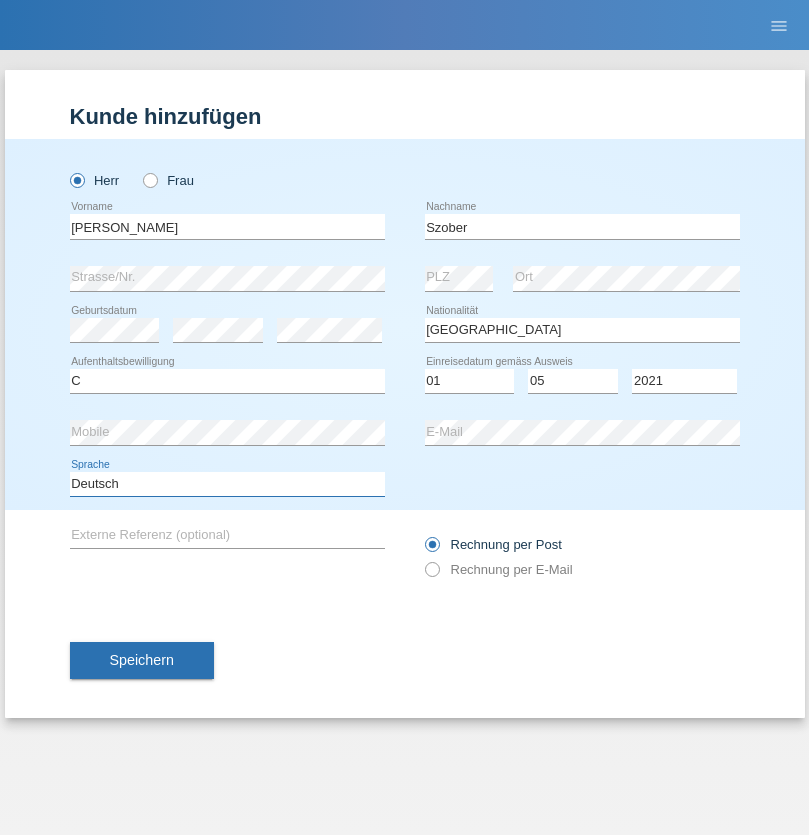 select on "en" 